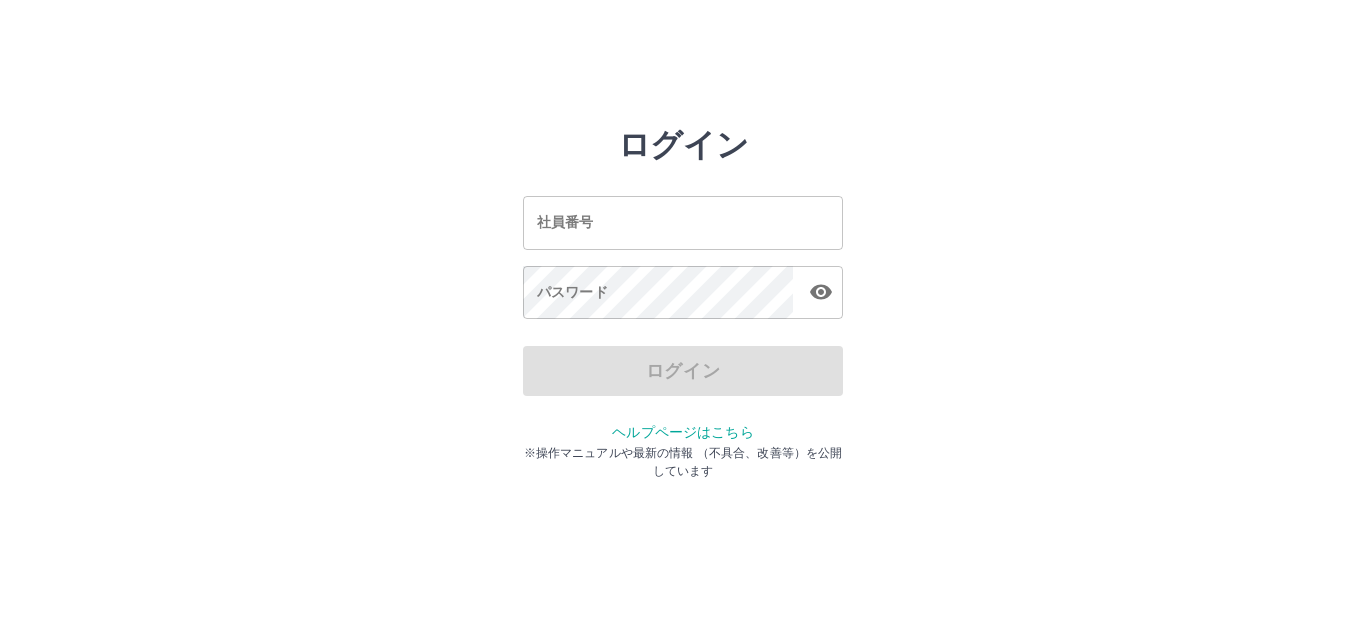 scroll, scrollTop: 0, scrollLeft: 0, axis: both 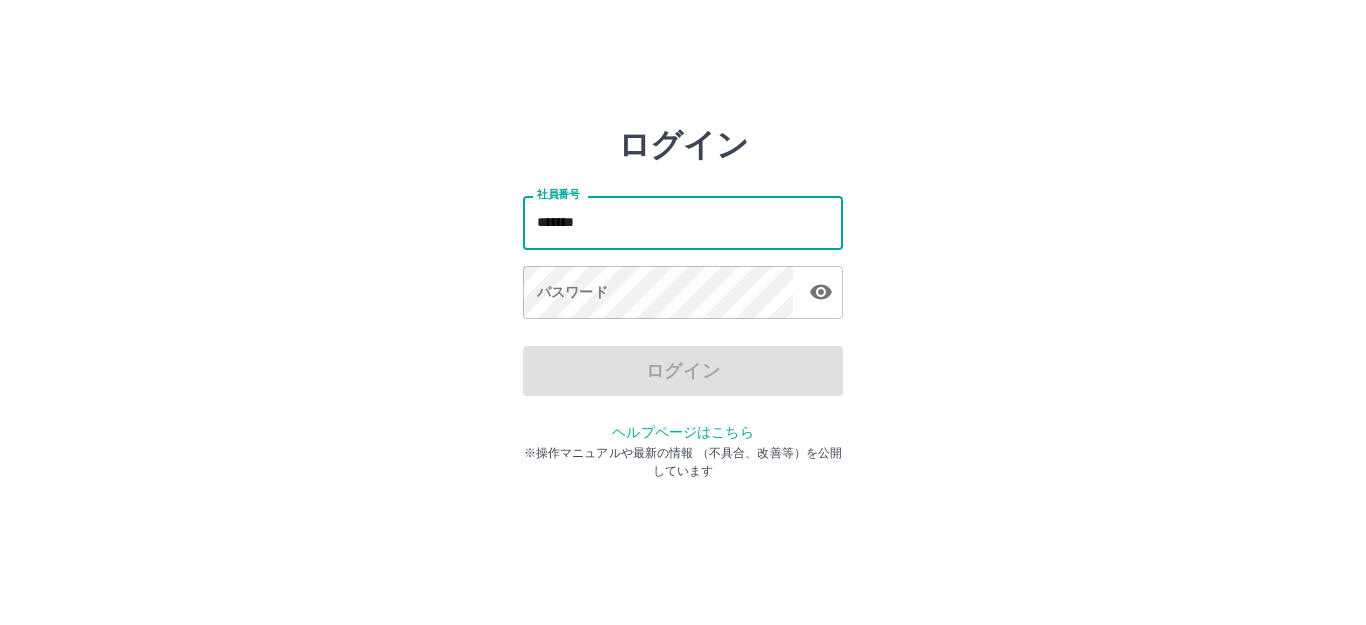 type on "*******" 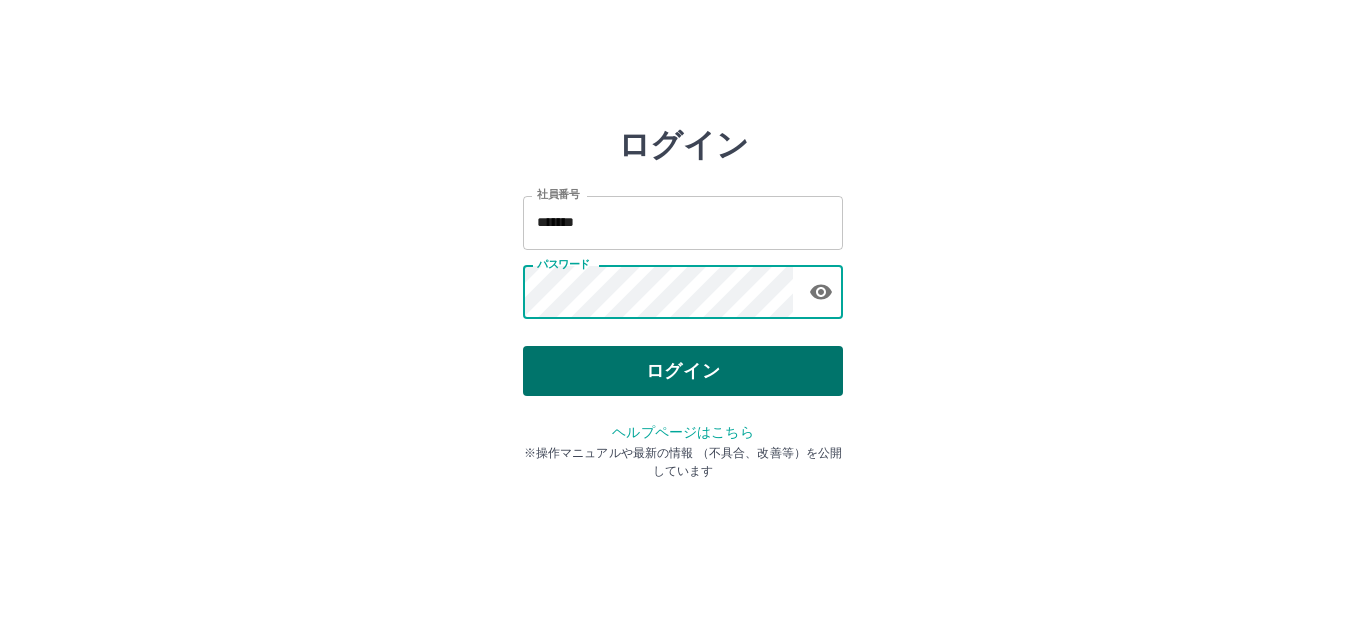 click on "ログイン" at bounding box center (683, 371) 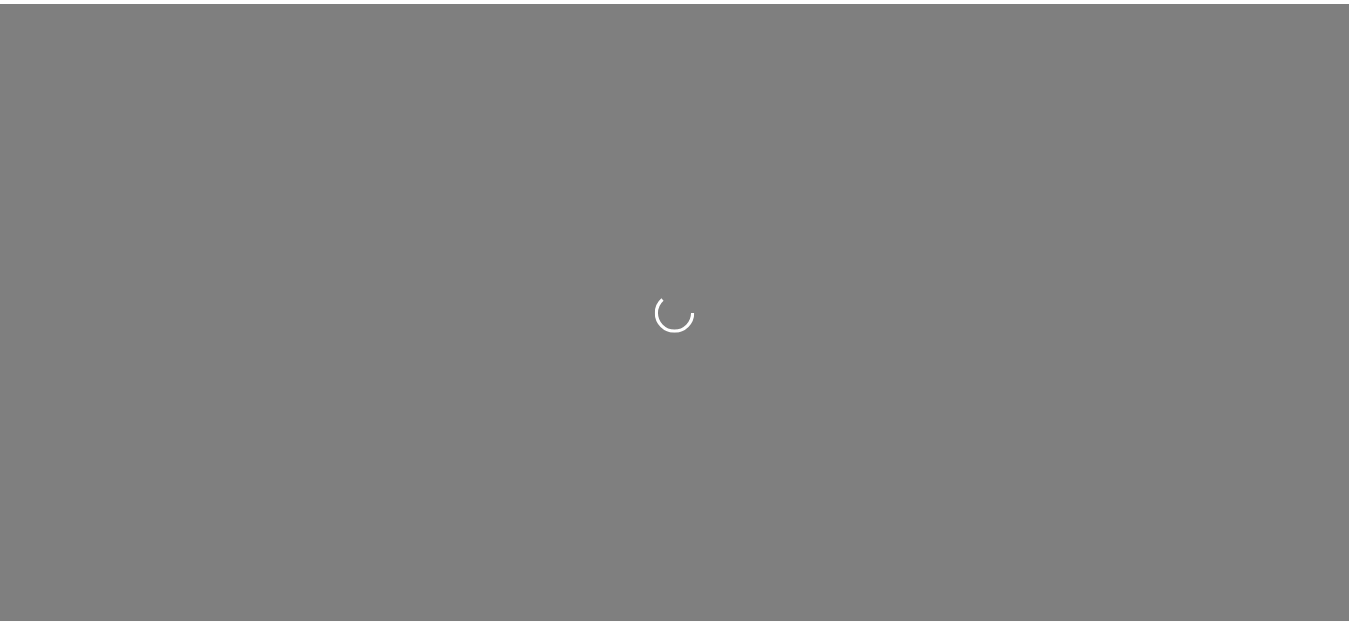 scroll, scrollTop: 0, scrollLeft: 0, axis: both 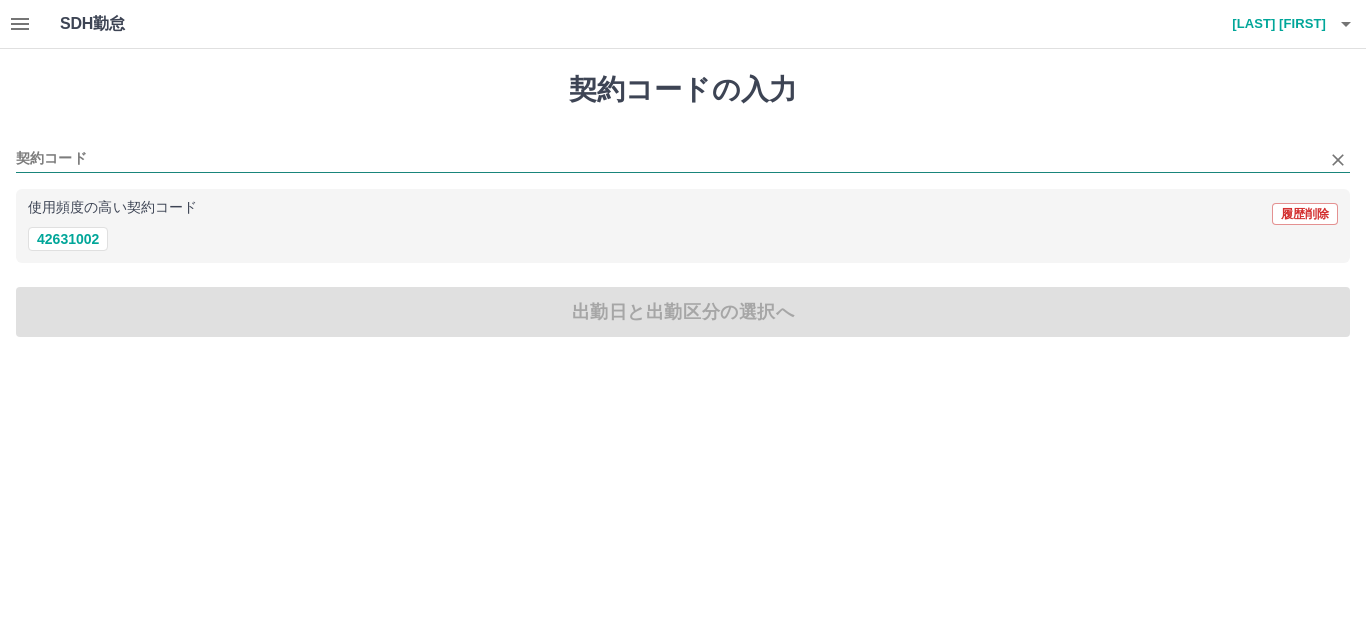 click on "契約コード" at bounding box center [668, 159] 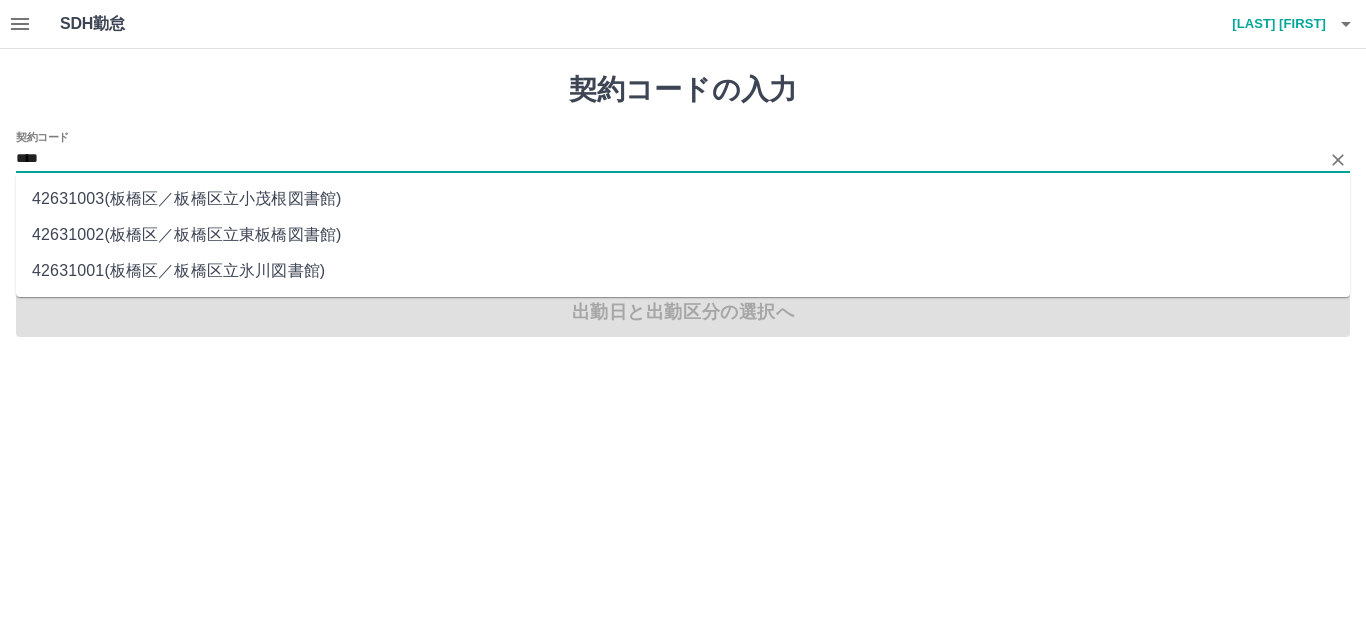 click on "[NUMBER]  ( [CITY] ／ [CITY] [LIBRARY_NAME] )" at bounding box center [683, 235] 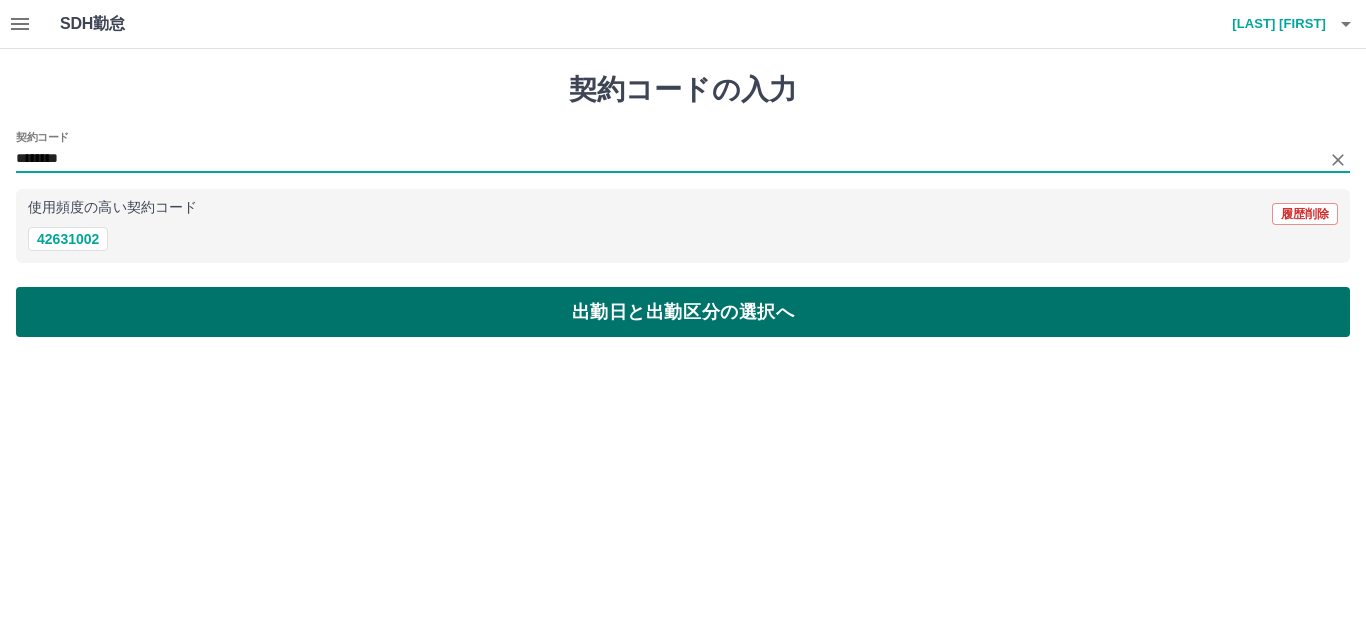 type on "********" 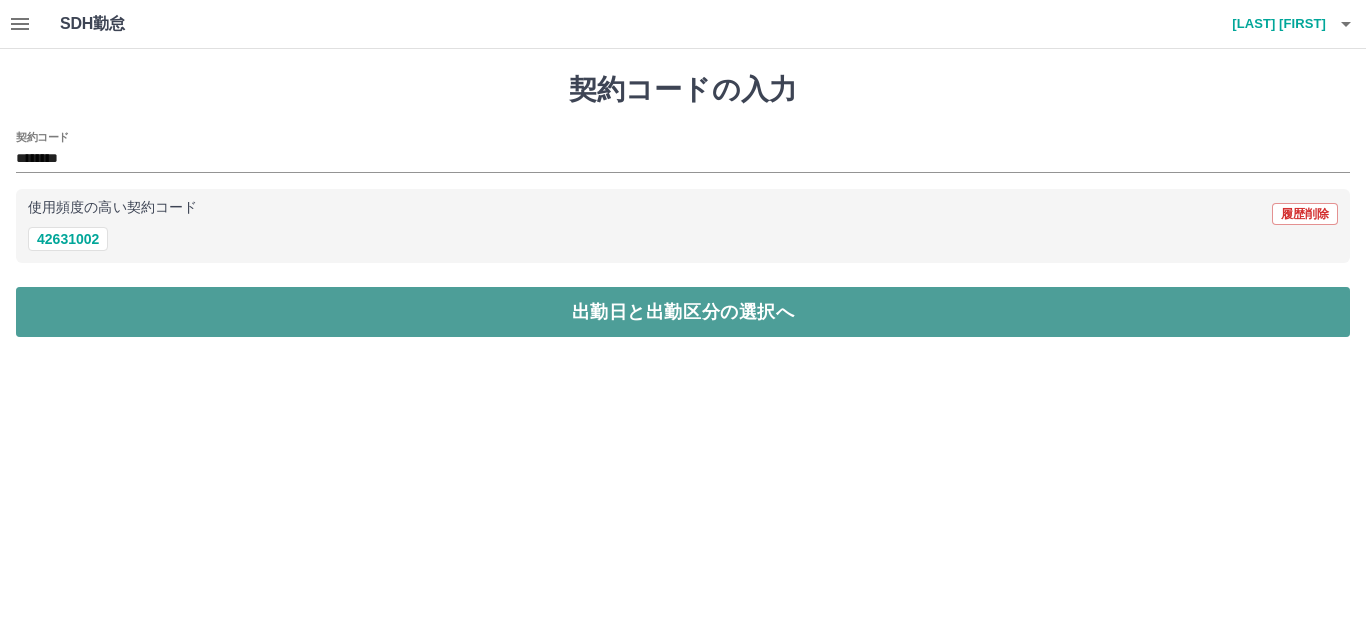 click on "出勤日と出勤区分の選択へ" at bounding box center [683, 312] 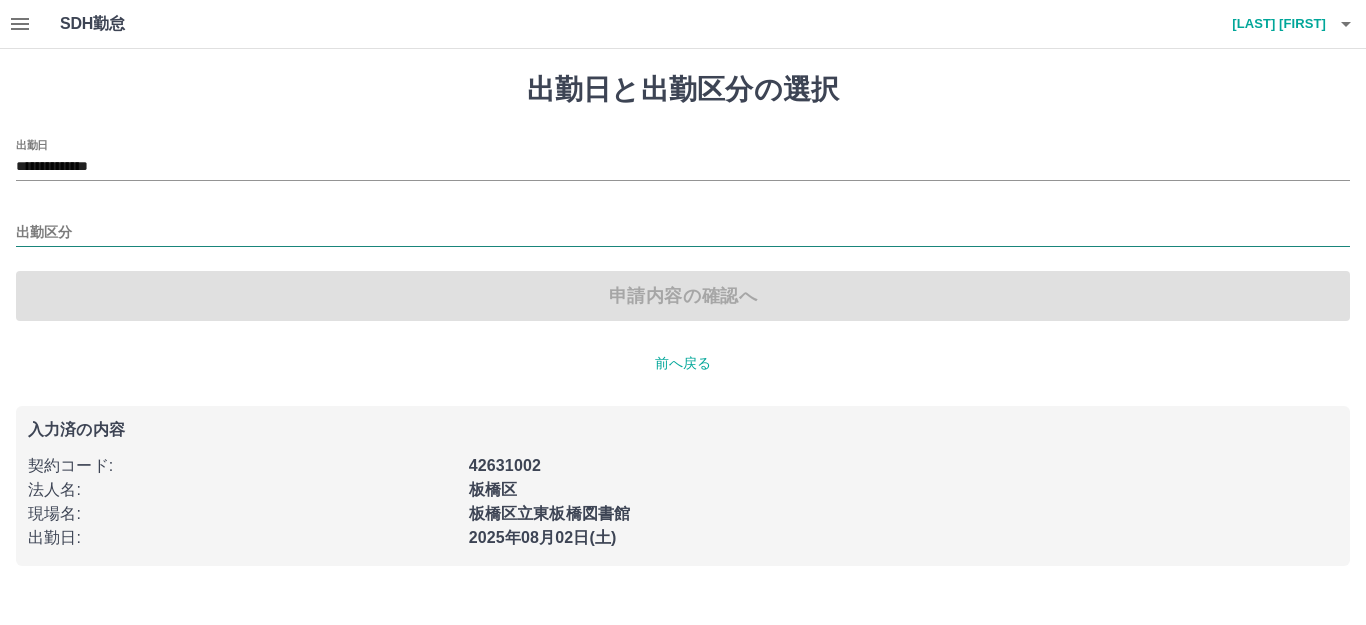 click on "出勤区分" at bounding box center [683, 233] 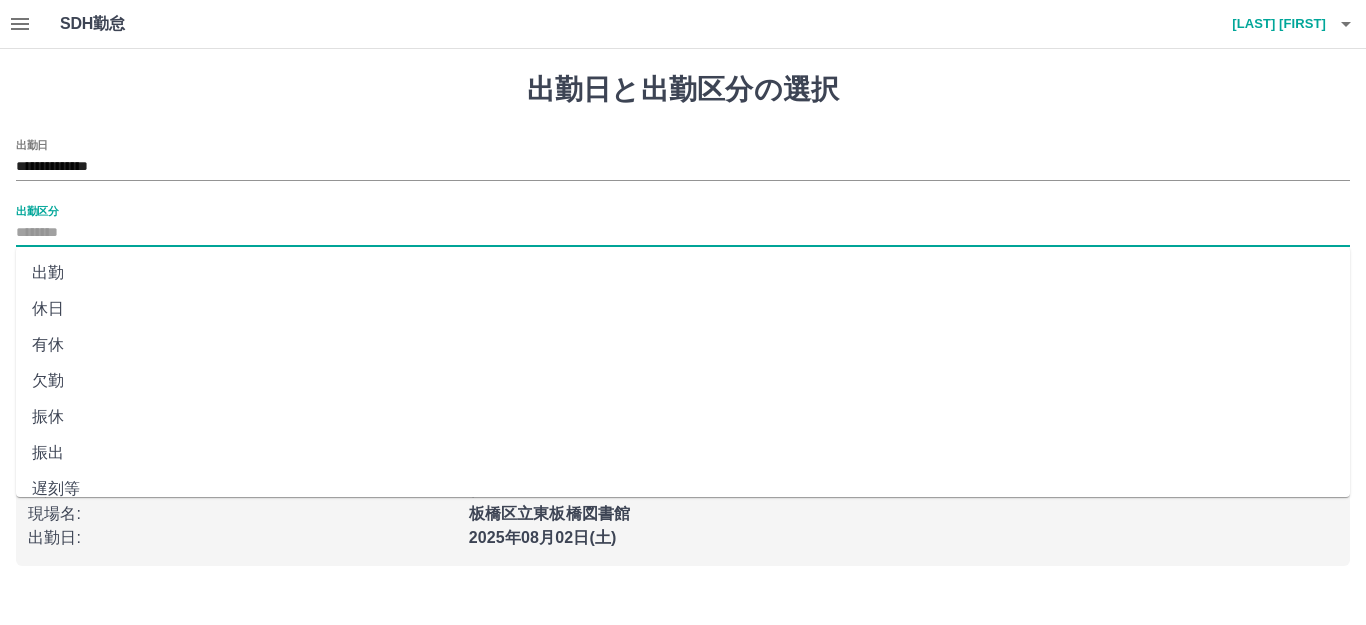 click on "出勤" at bounding box center (683, 273) 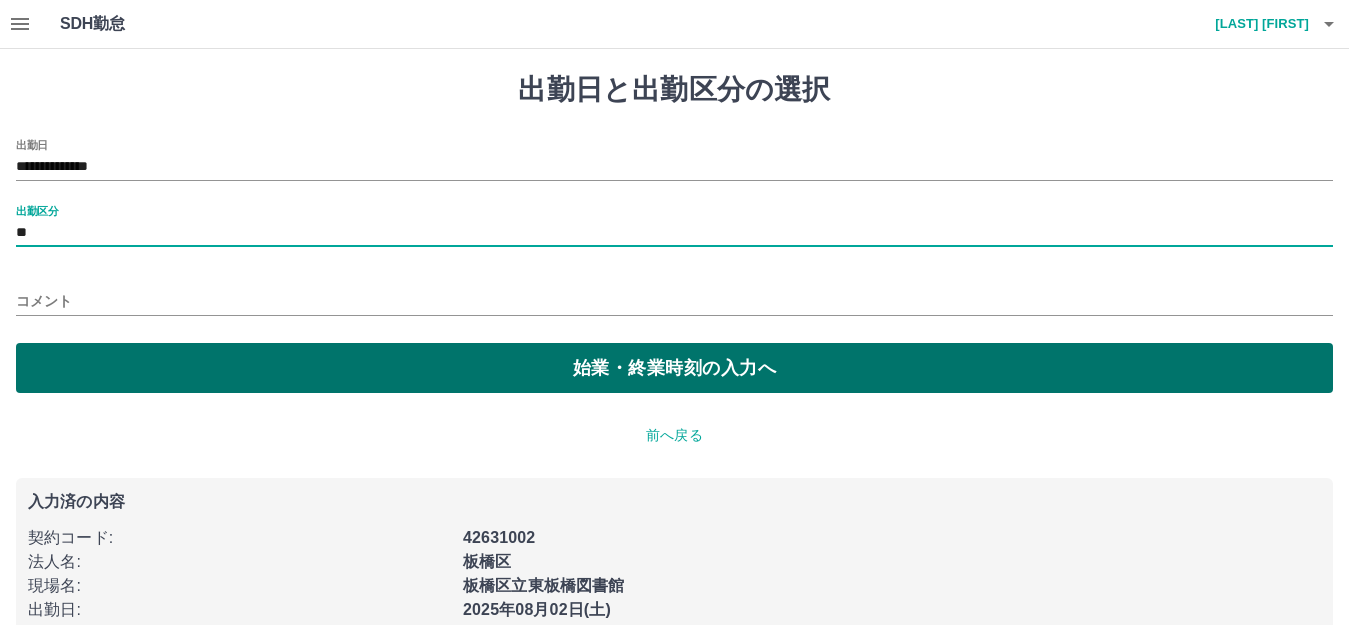 click on "始業・終業時刻の入力へ" at bounding box center (674, 368) 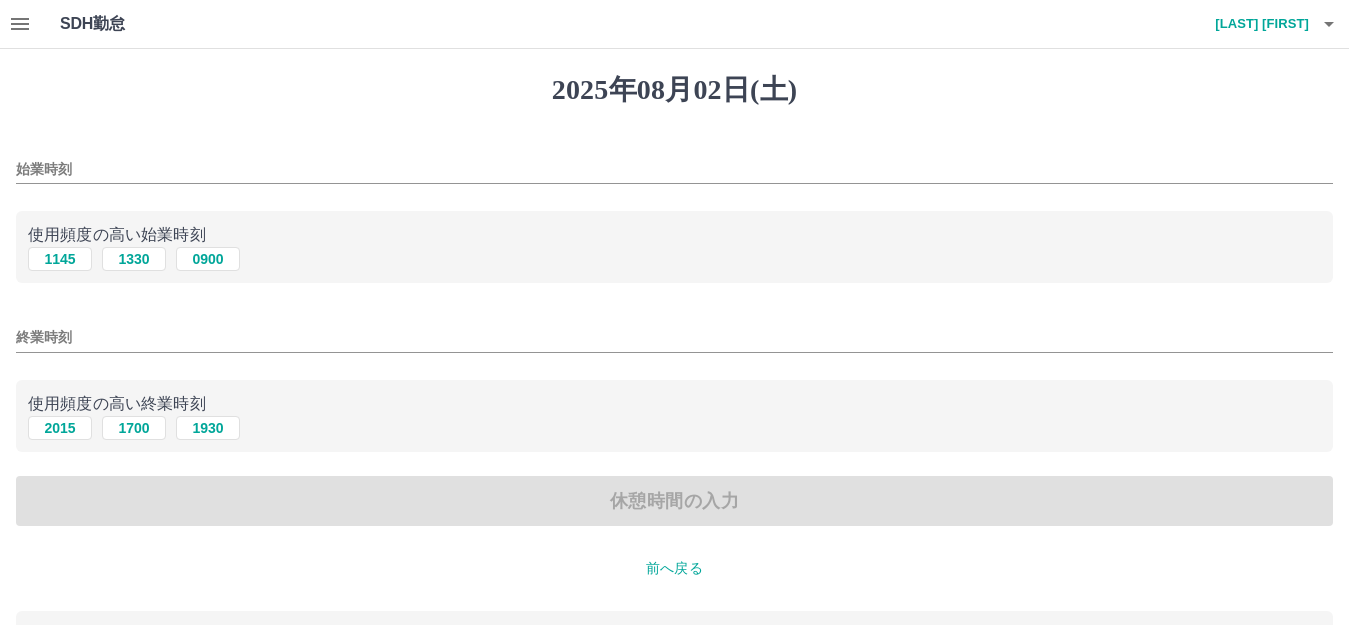 click on "始業時刻" at bounding box center [674, 169] 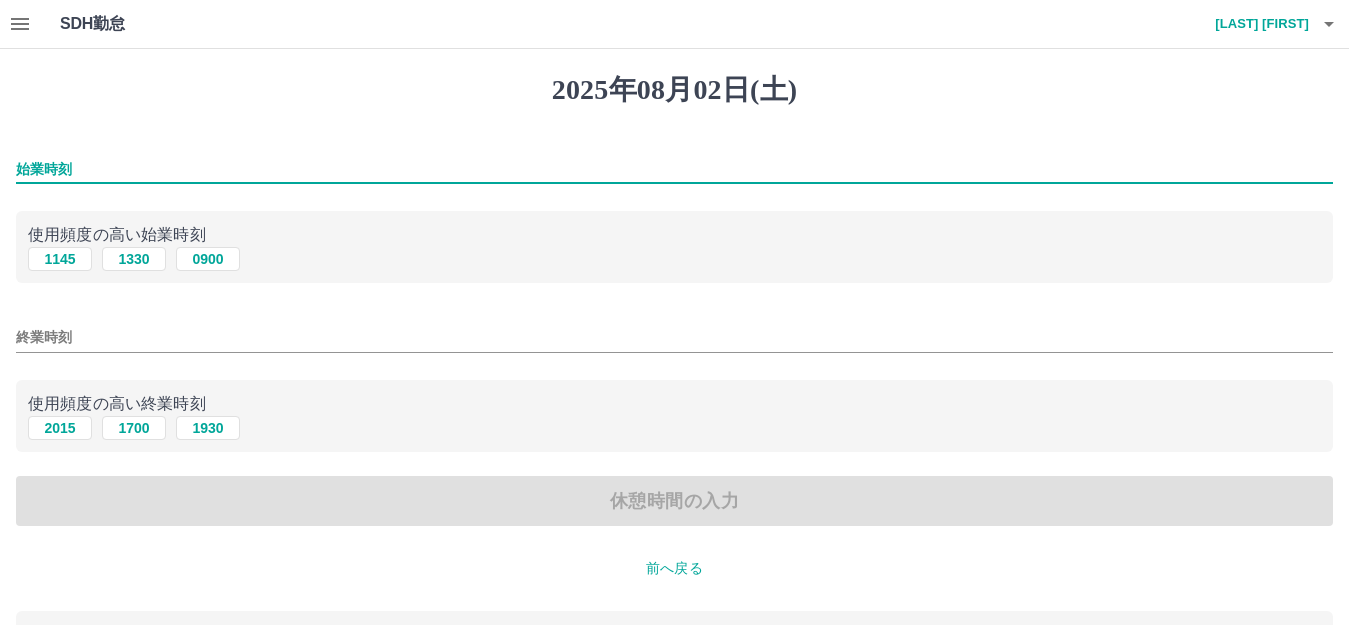 type on "****" 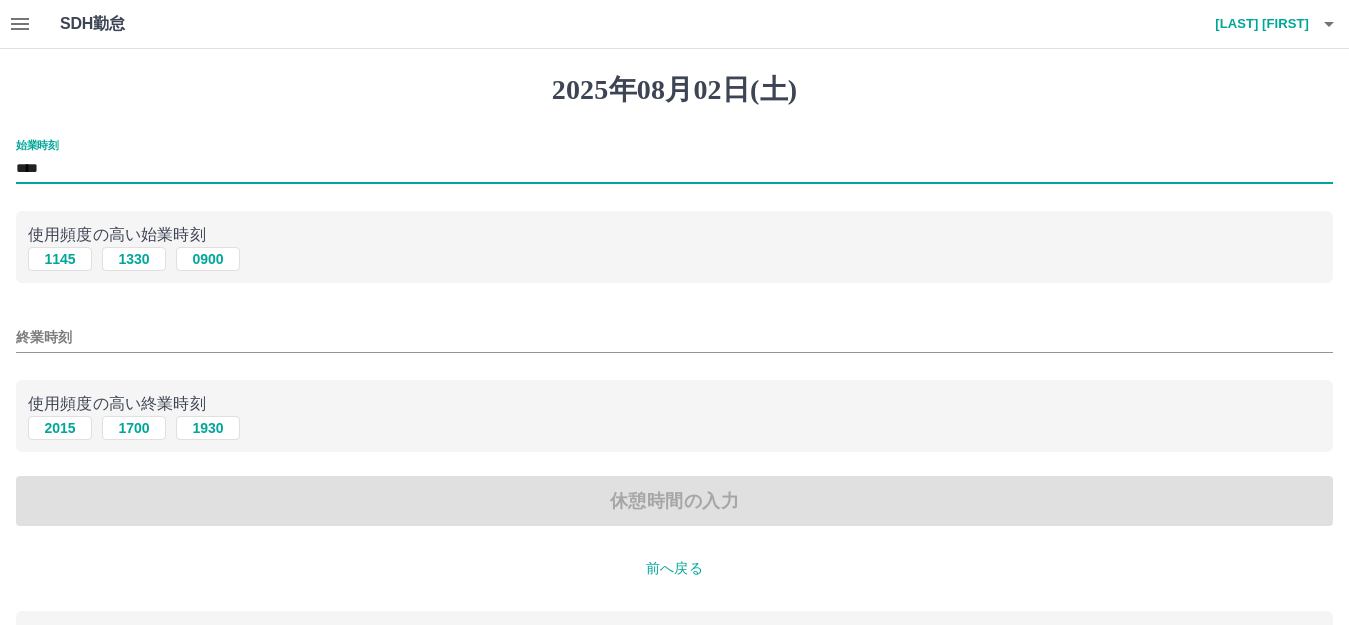 click on "終業時刻" at bounding box center (674, 337) 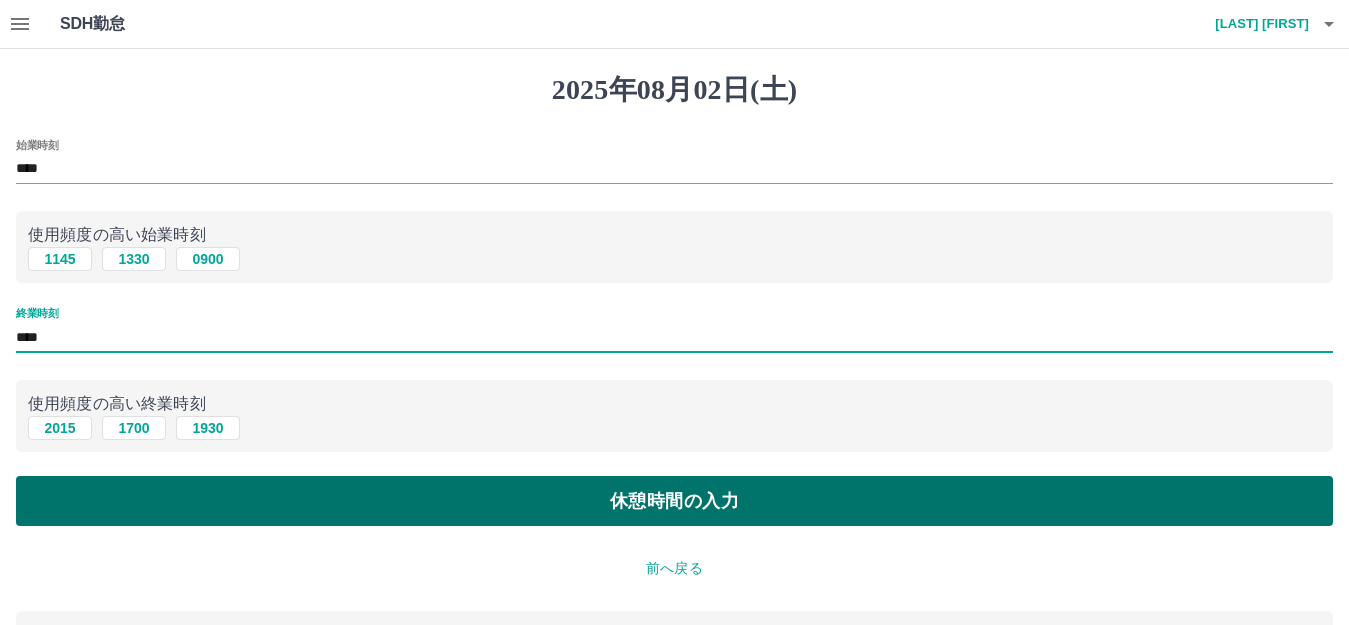 type on "****" 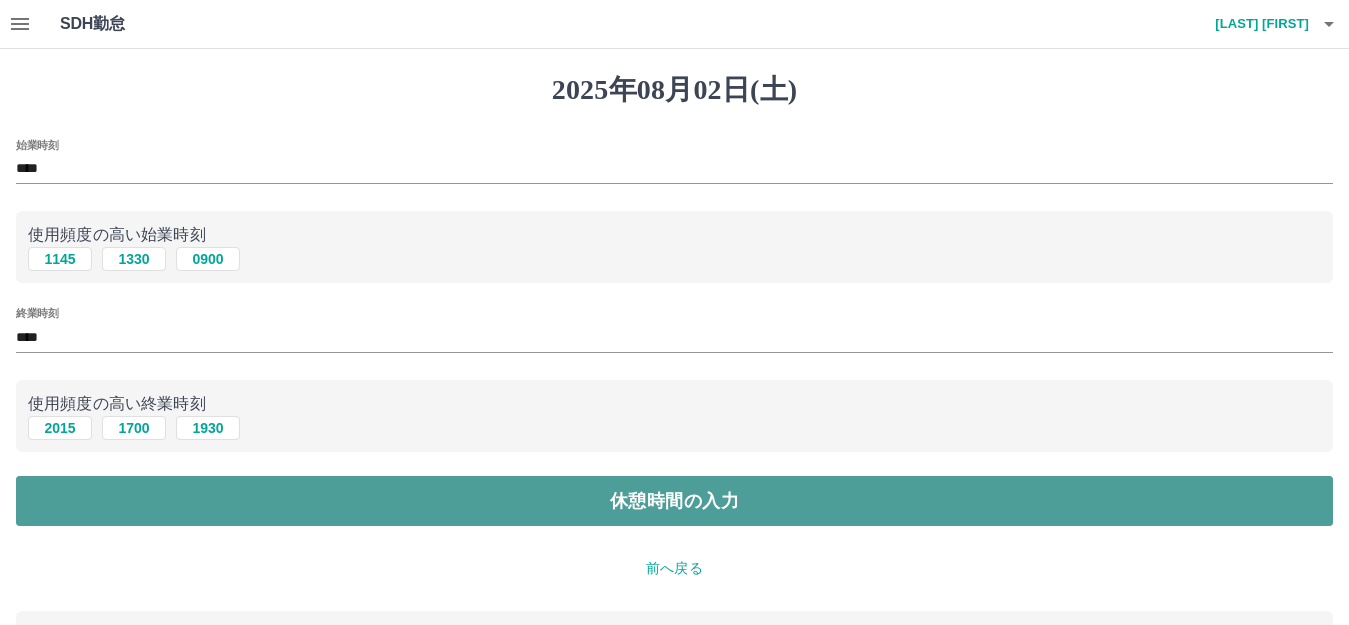 click on "休憩時間の入力" at bounding box center [674, 501] 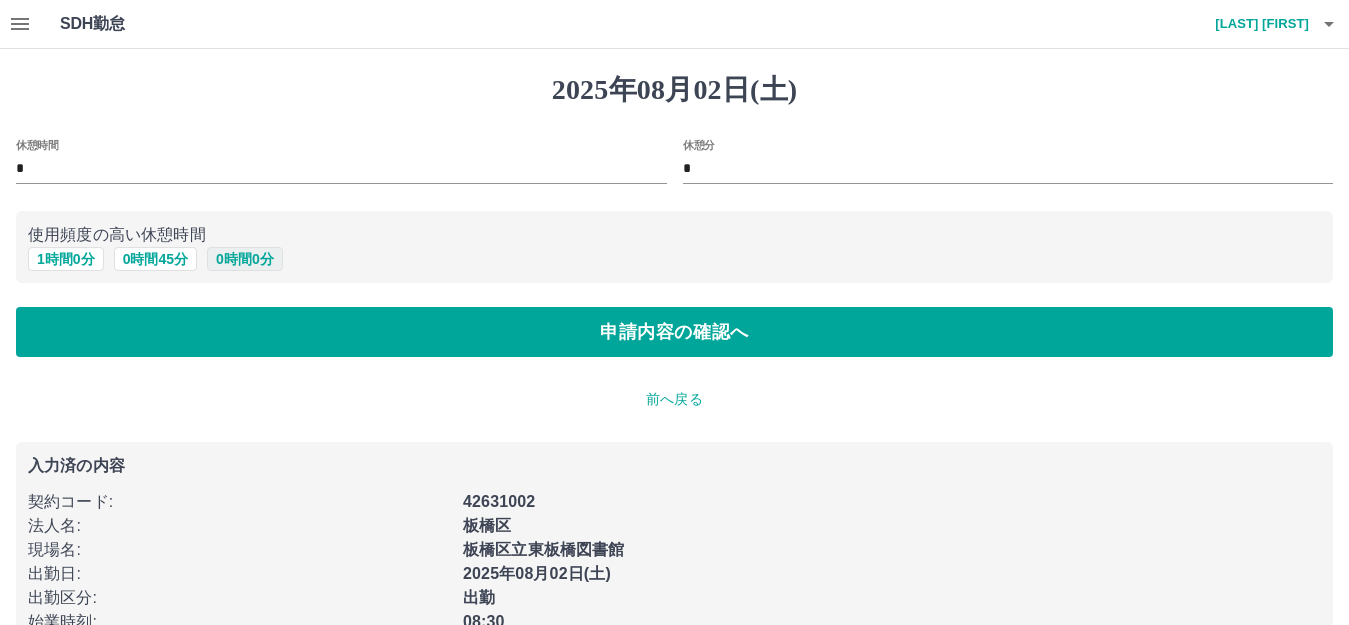 click on "0 時間 0 分" at bounding box center [245, 259] 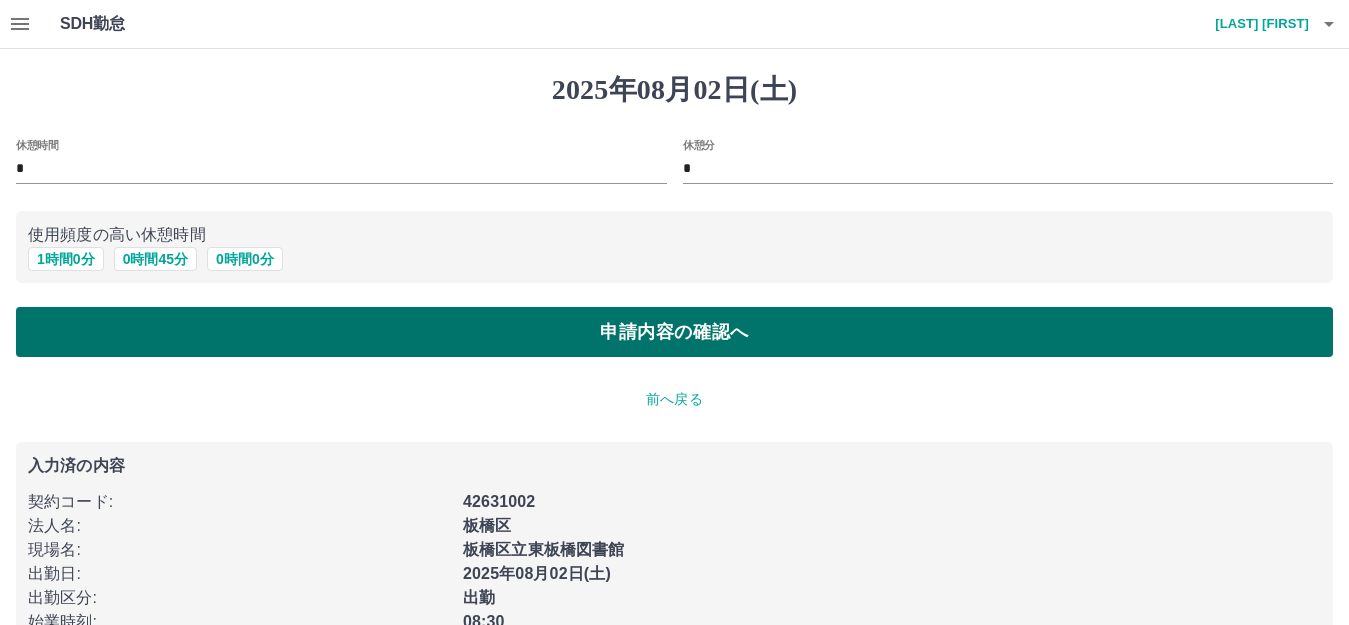 click on "申請内容の確認へ" at bounding box center [674, 332] 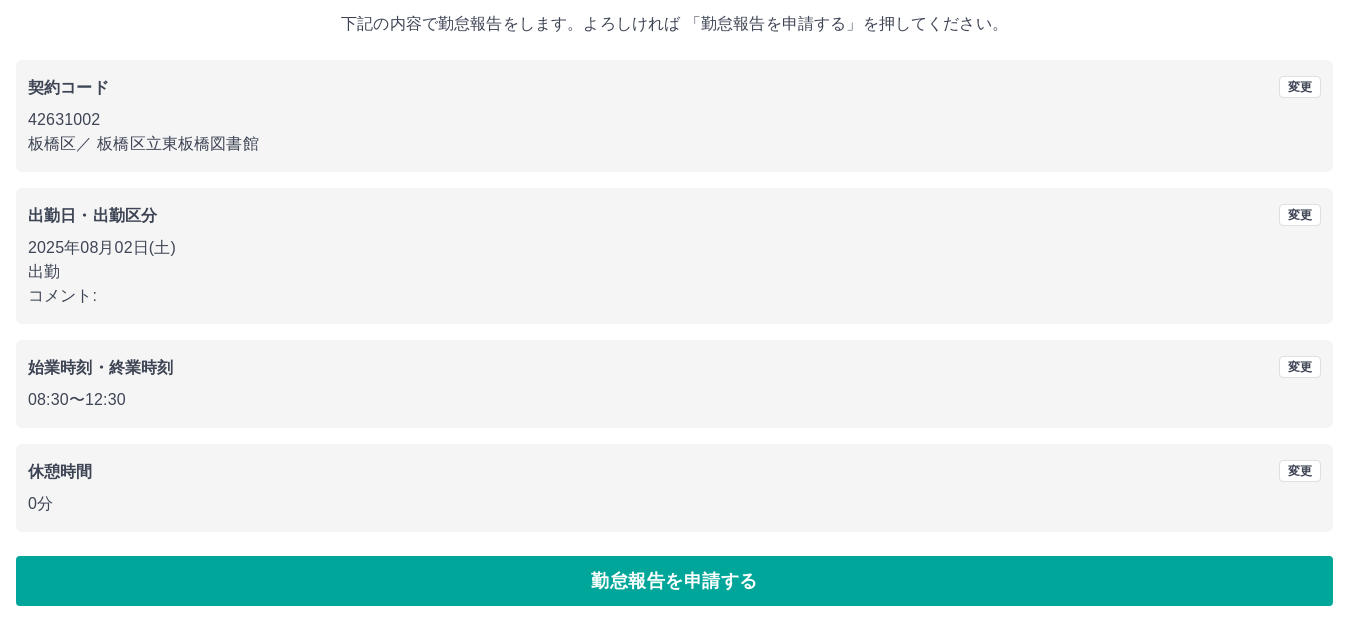 scroll, scrollTop: 124, scrollLeft: 0, axis: vertical 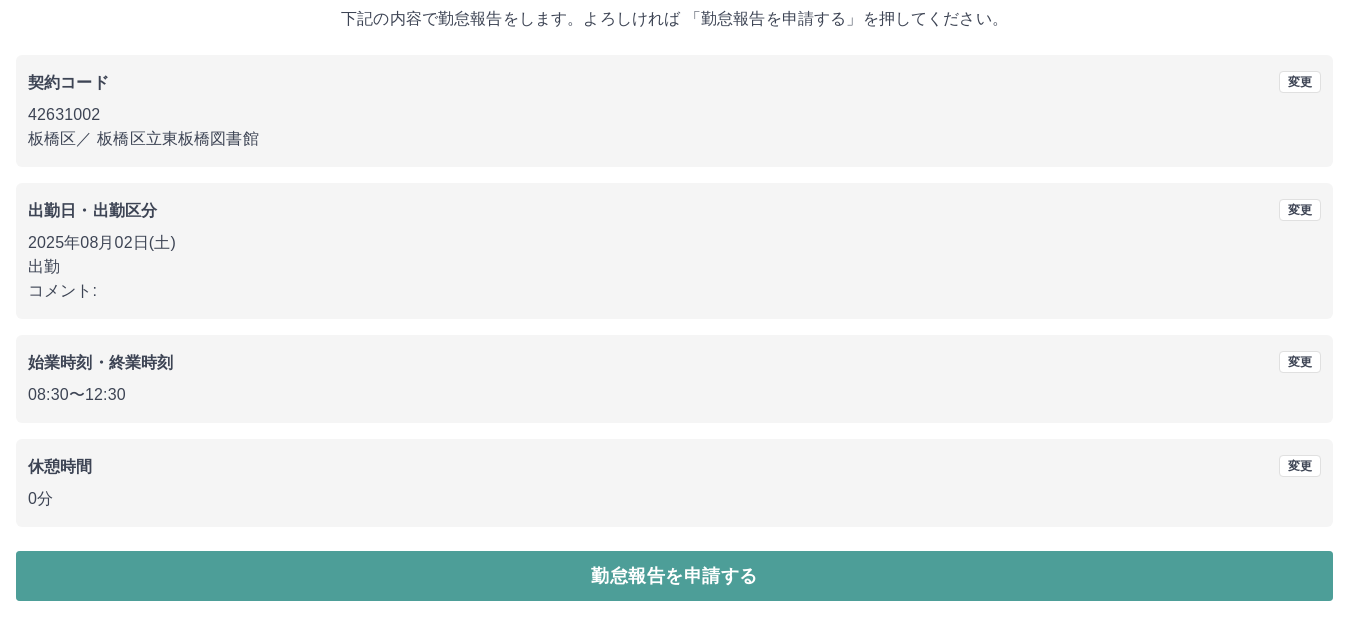 click on "勤怠報告を申請する" at bounding box center [674, 576] 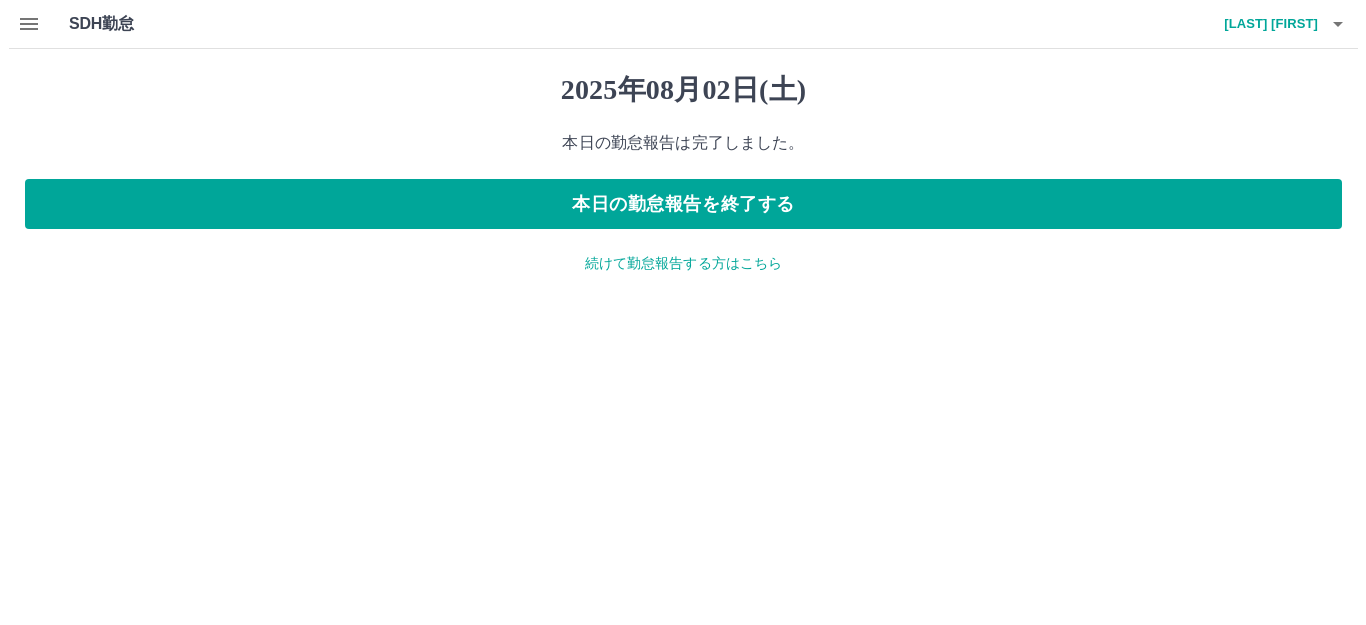 scroll, scrollTop: 0, scrollLeft: 0, axis: both 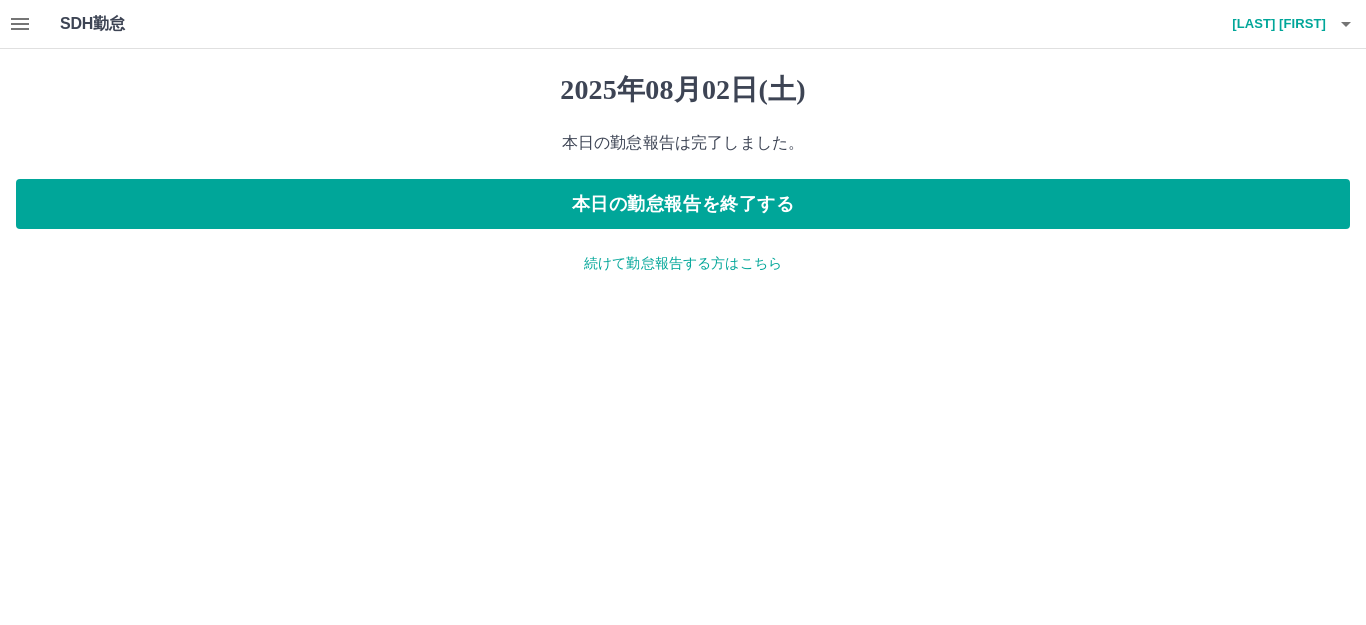 click on "続けて勤怠報告する方はこちら" at bounding box center (683, 263) 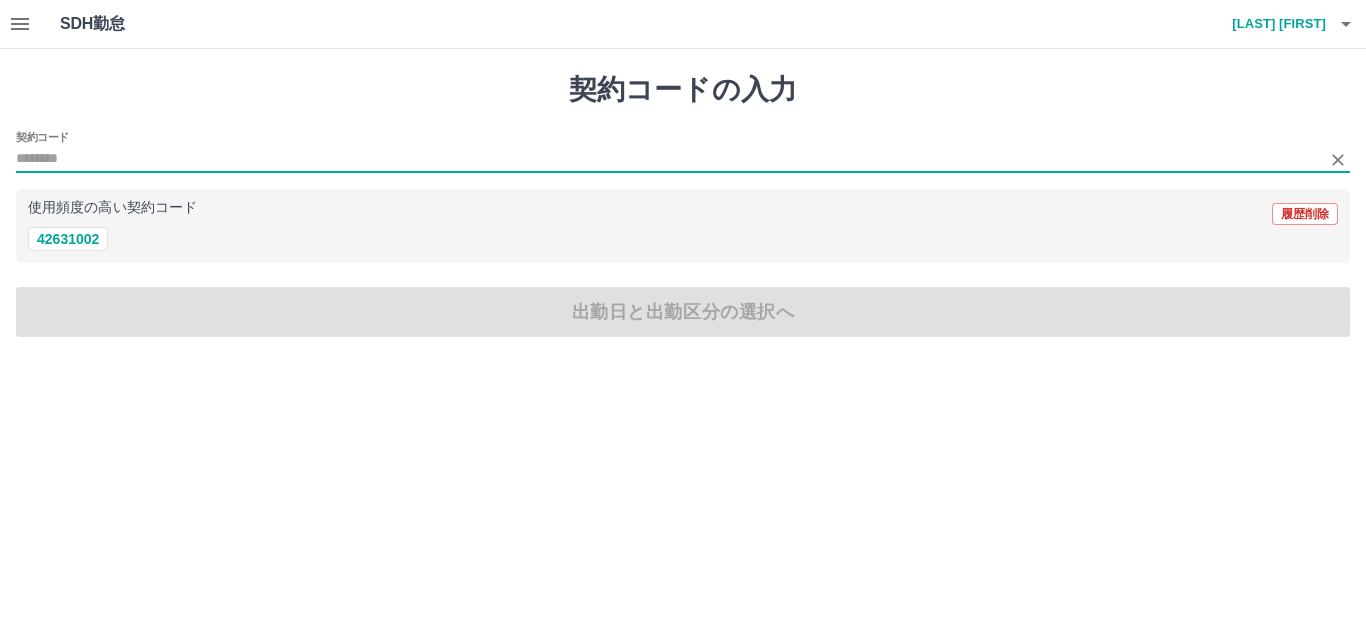 click on "契約コード" at bounding box center [668, 159] 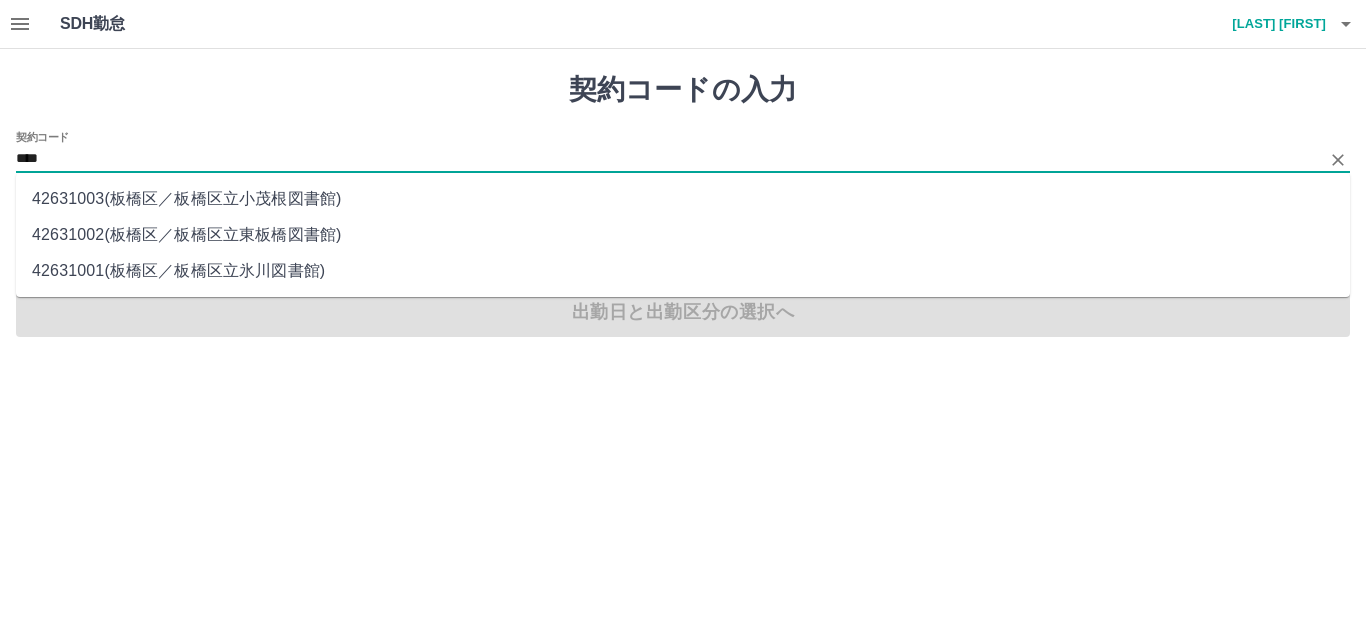 click on "[NUMBER]  ( [CITY] ／ [CITY] [LIBRARY_NAME] )" at bounding box center [683, 235] 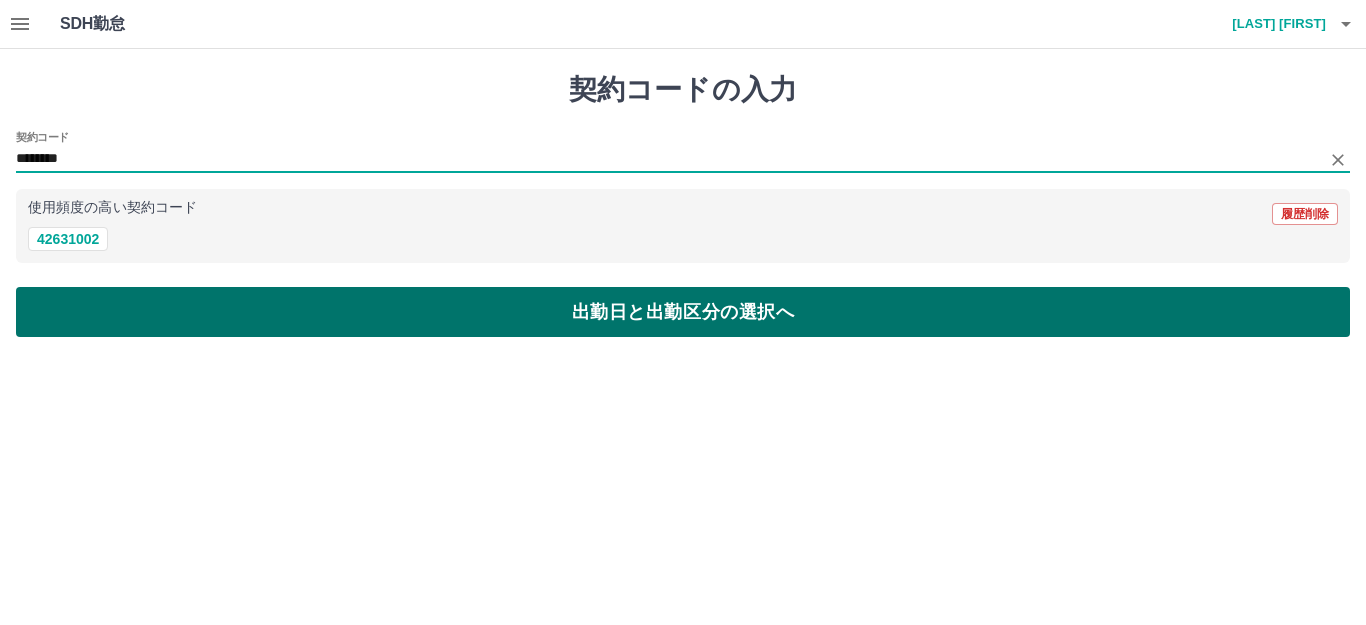 type on "********" 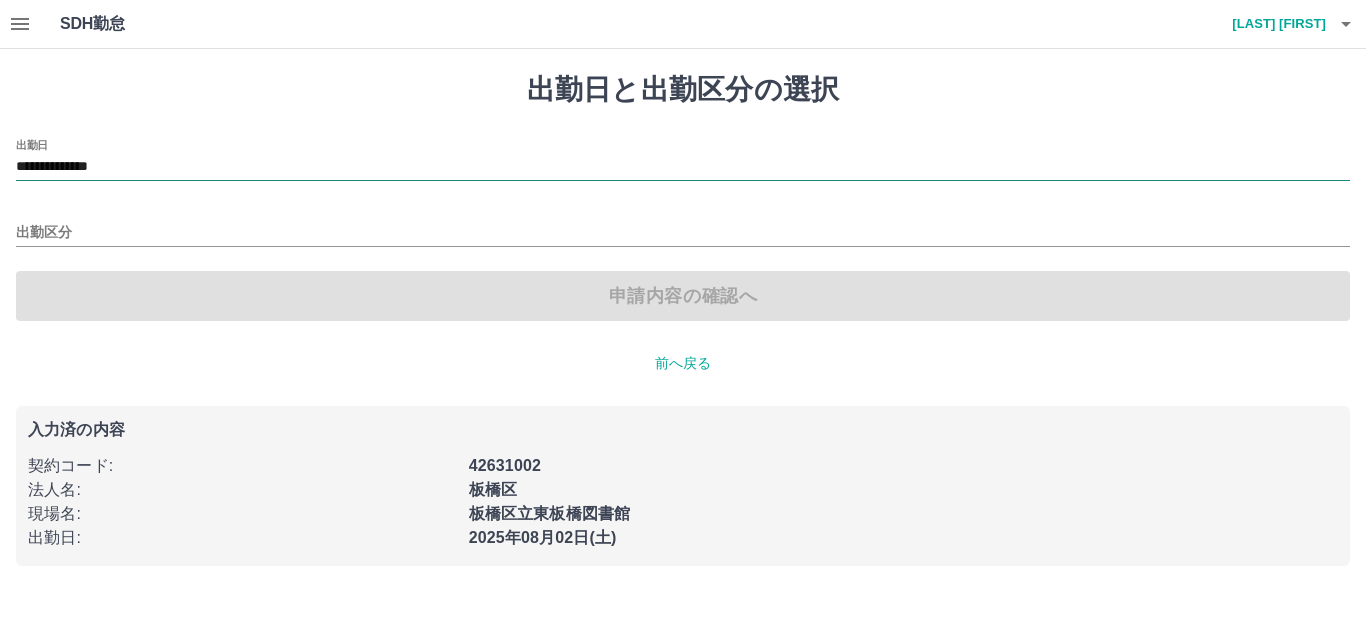 click on "**********" at bounding box center [683, 167] 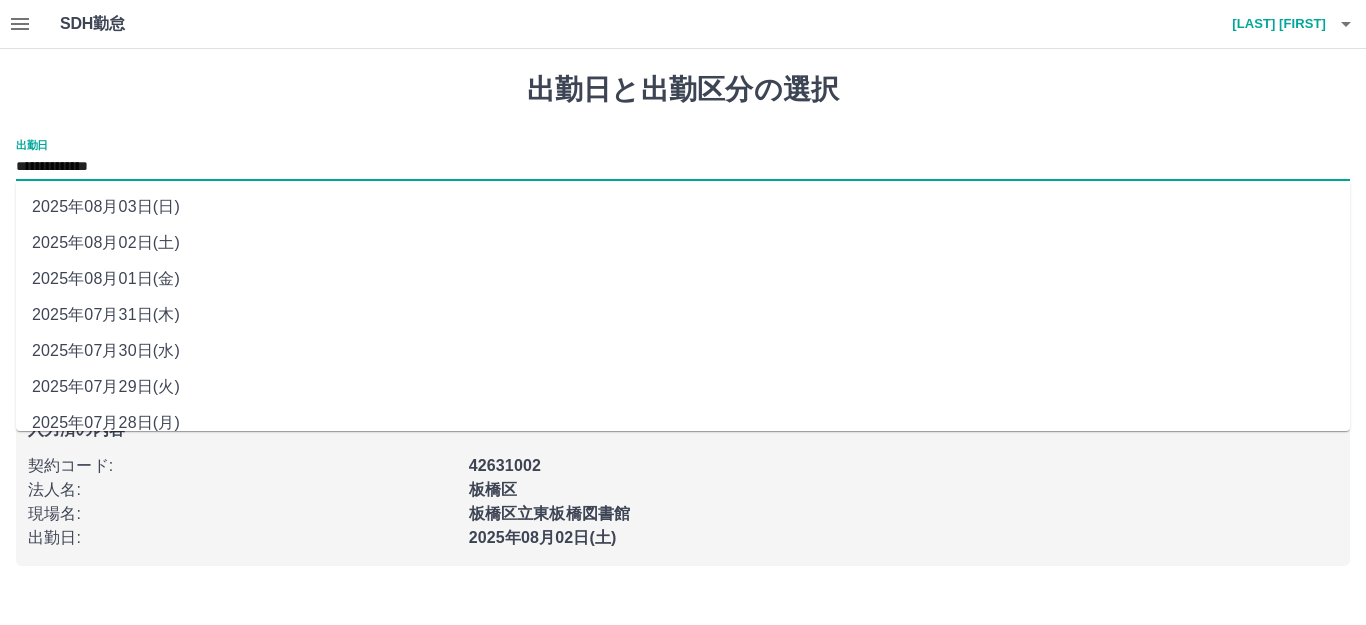 click on "2025年08月03日(日)" at bounding box center (683, 207) 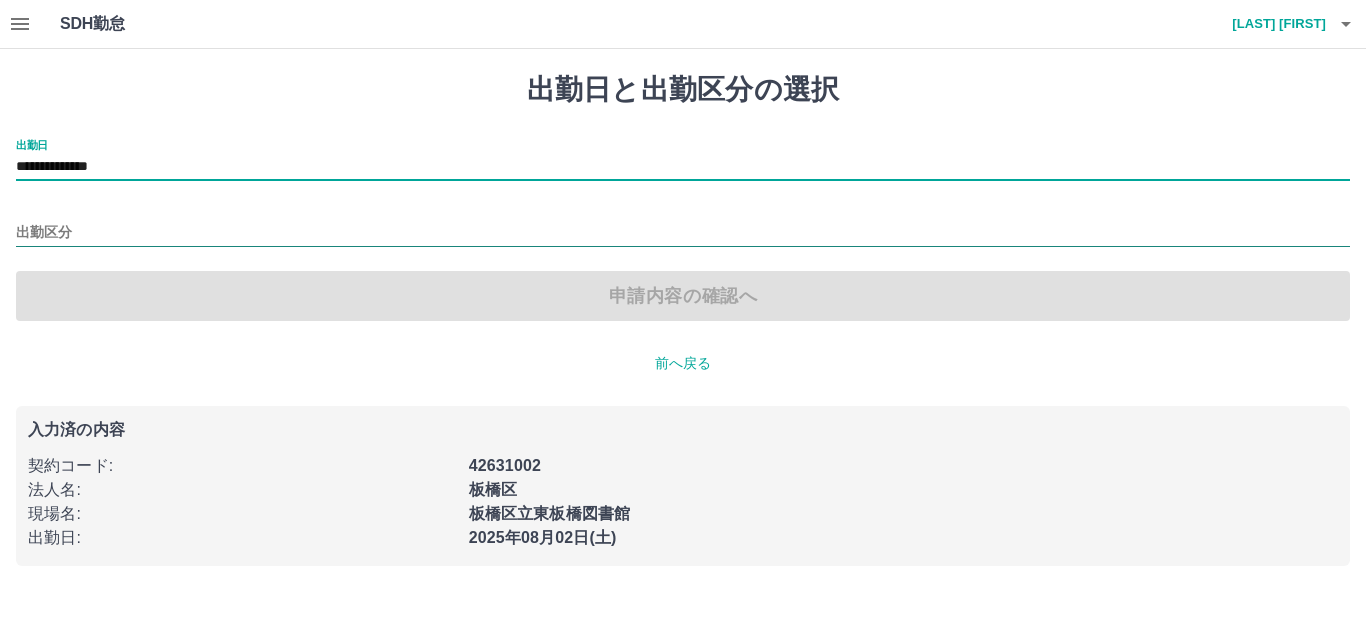 click on "出勤区分" at bounding box center (683, 233) 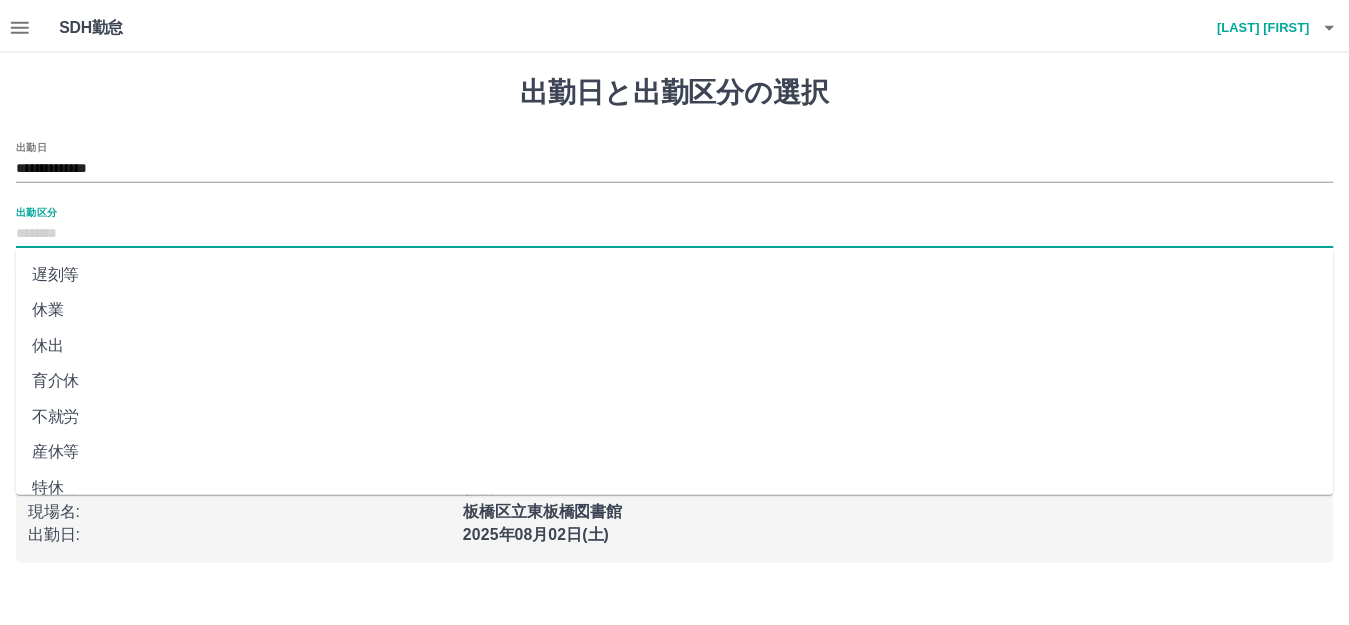 scroll, scrollTop: 414, scrollLeft: 0, axis: vertical 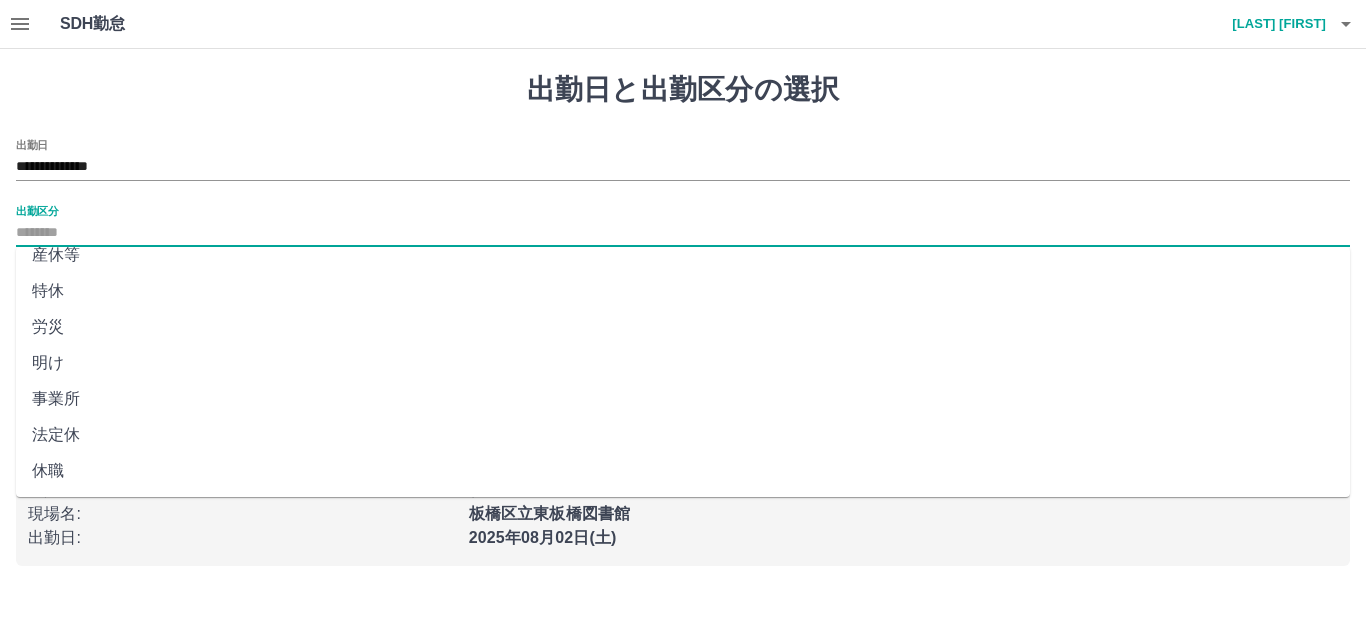 click on "法定休" at bounding box center [683, 435] 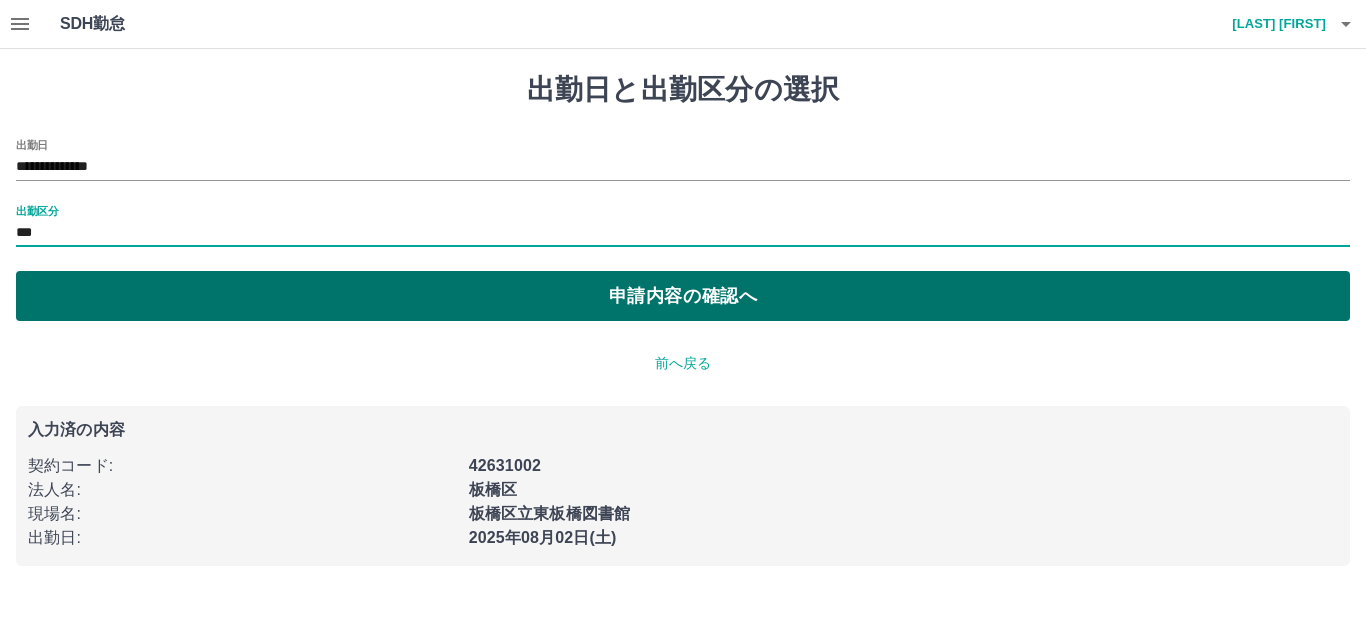 click on "申請内容の確認へ" at bounding box center (683, 296) 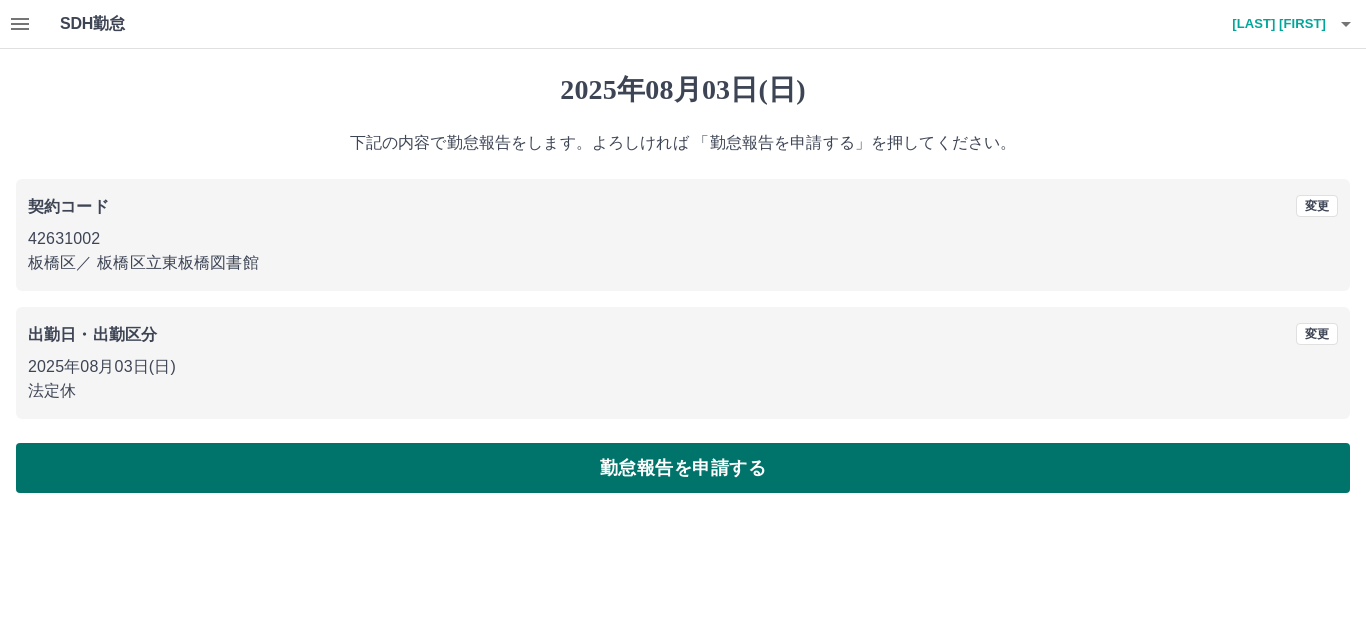 click on "勤怠報告を申請する" at bounding box center (683, 468) 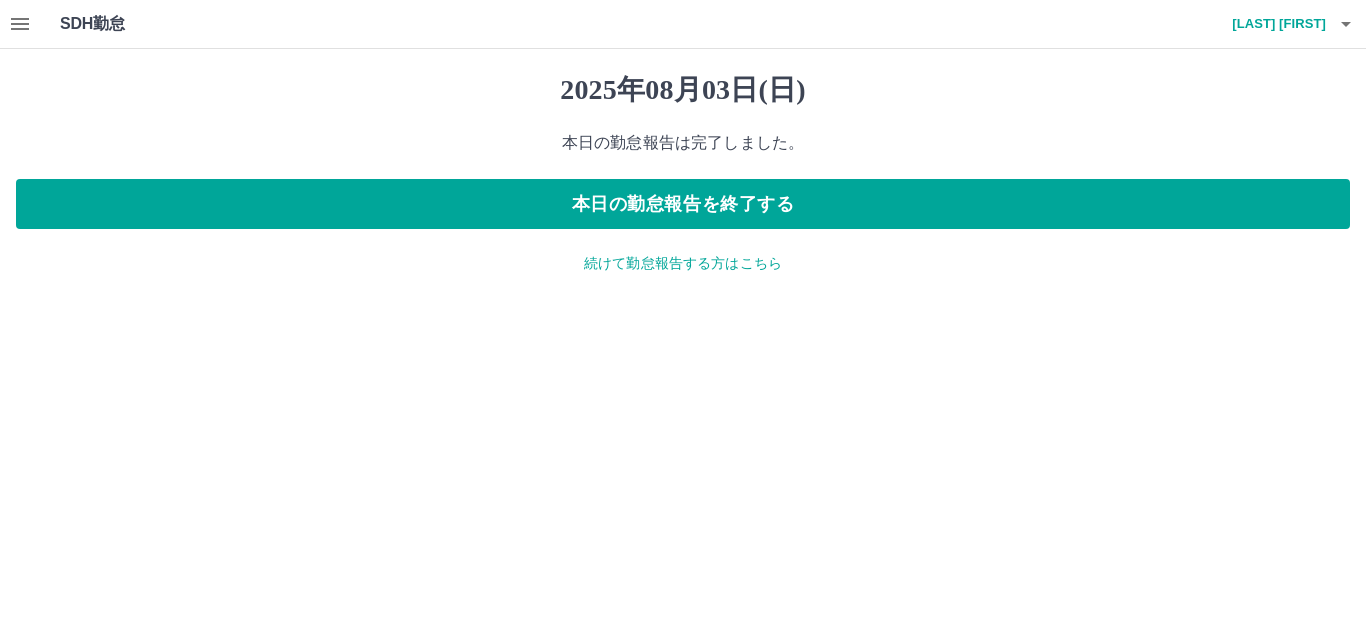 click 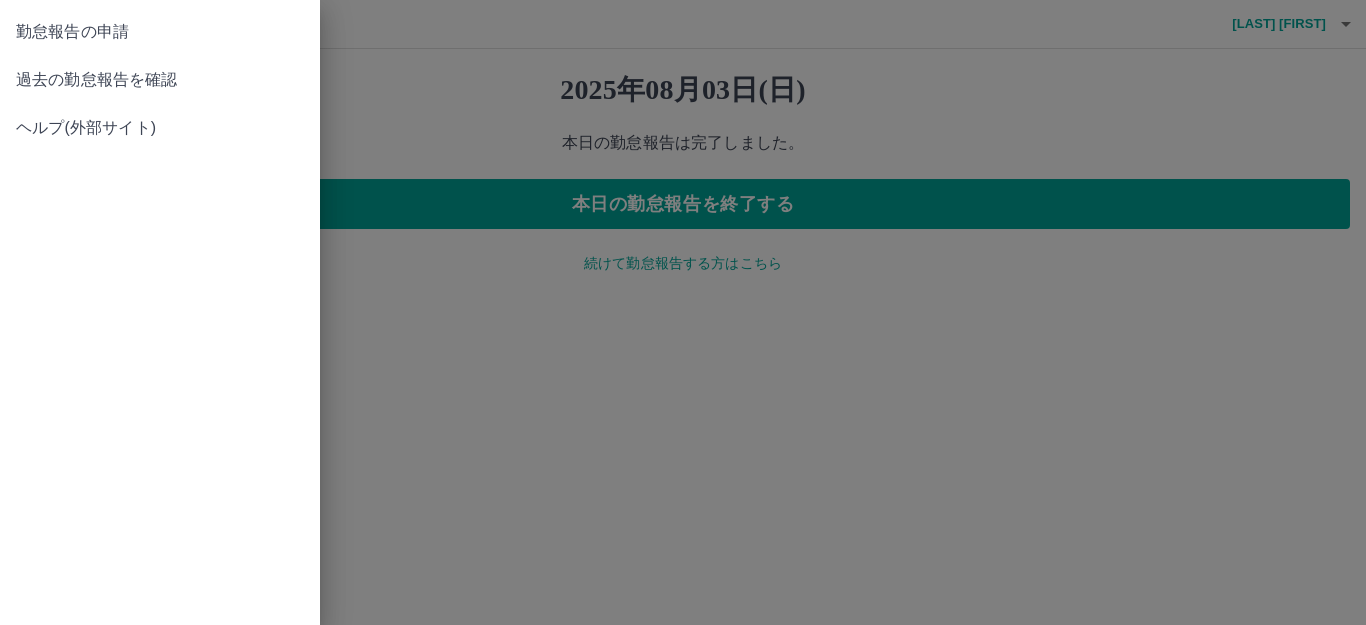 click on "過去の勤怠報告を確認" at bounding box center [160, 80] 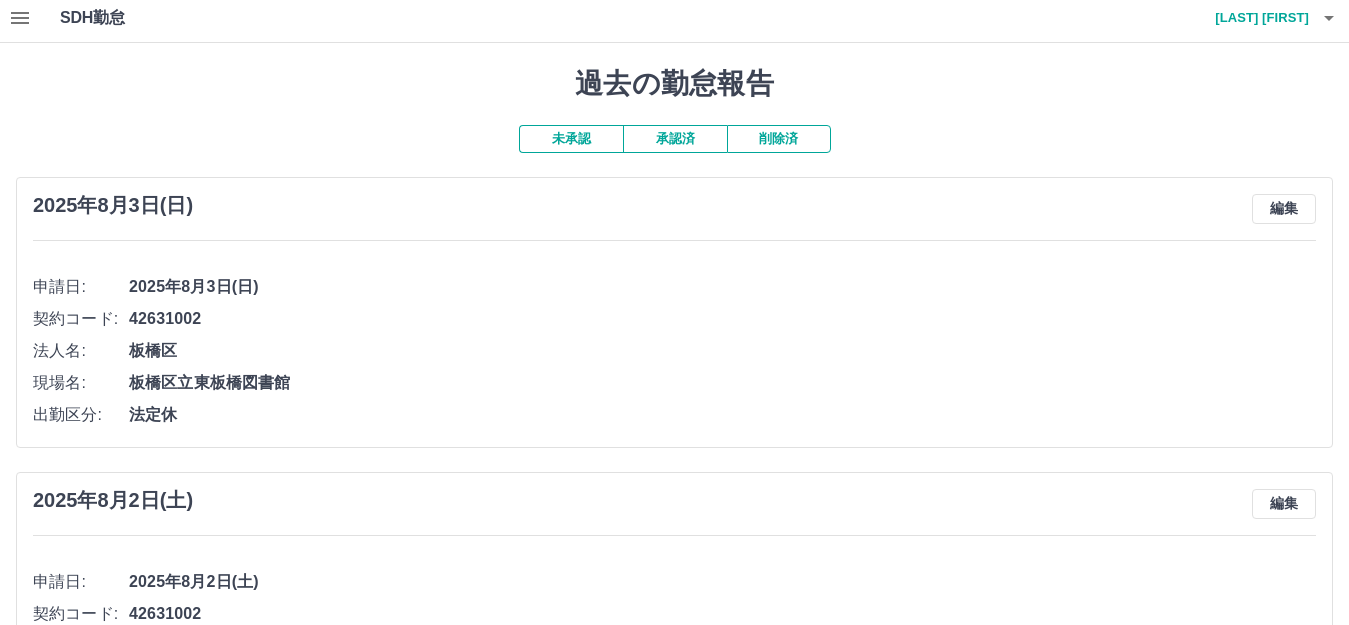 scroll, scrollTop: 0, scrollLeft: 0, axis: both 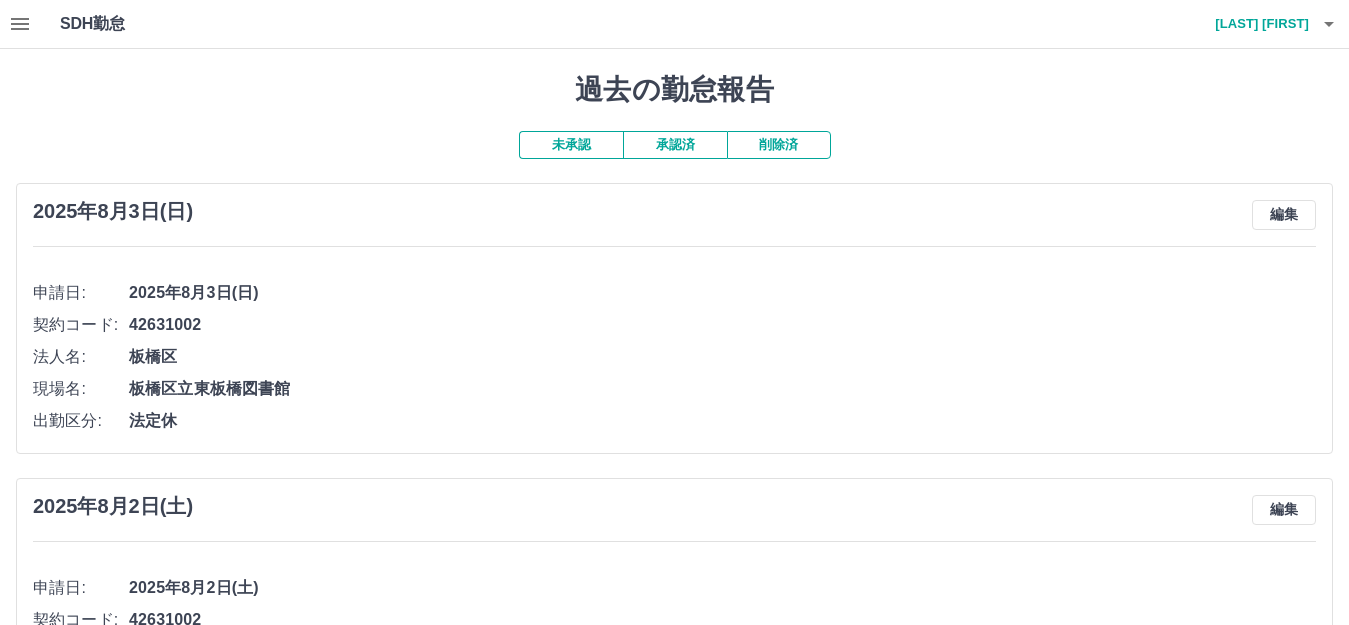 click on "承認済" at bounding box center [675, 145] 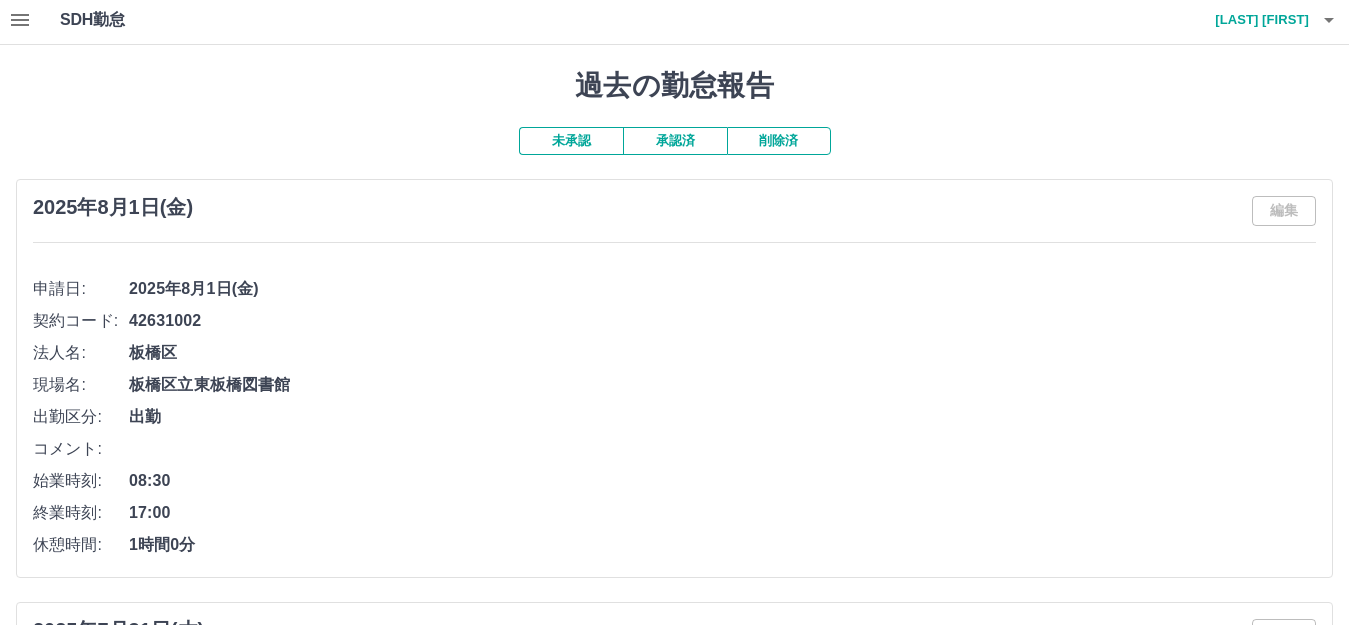 scroll, scrollTop: 0, scrollLeft: 0, axis: both 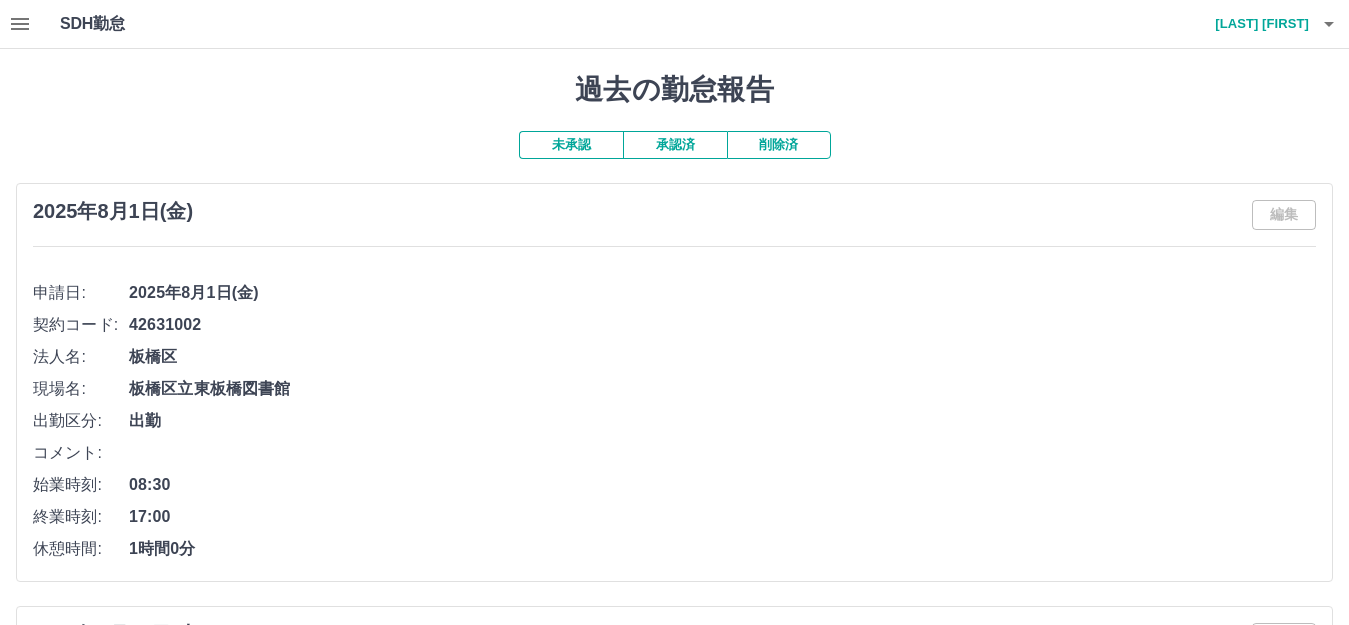 click on "未承認" at bounding box center [571, 145] 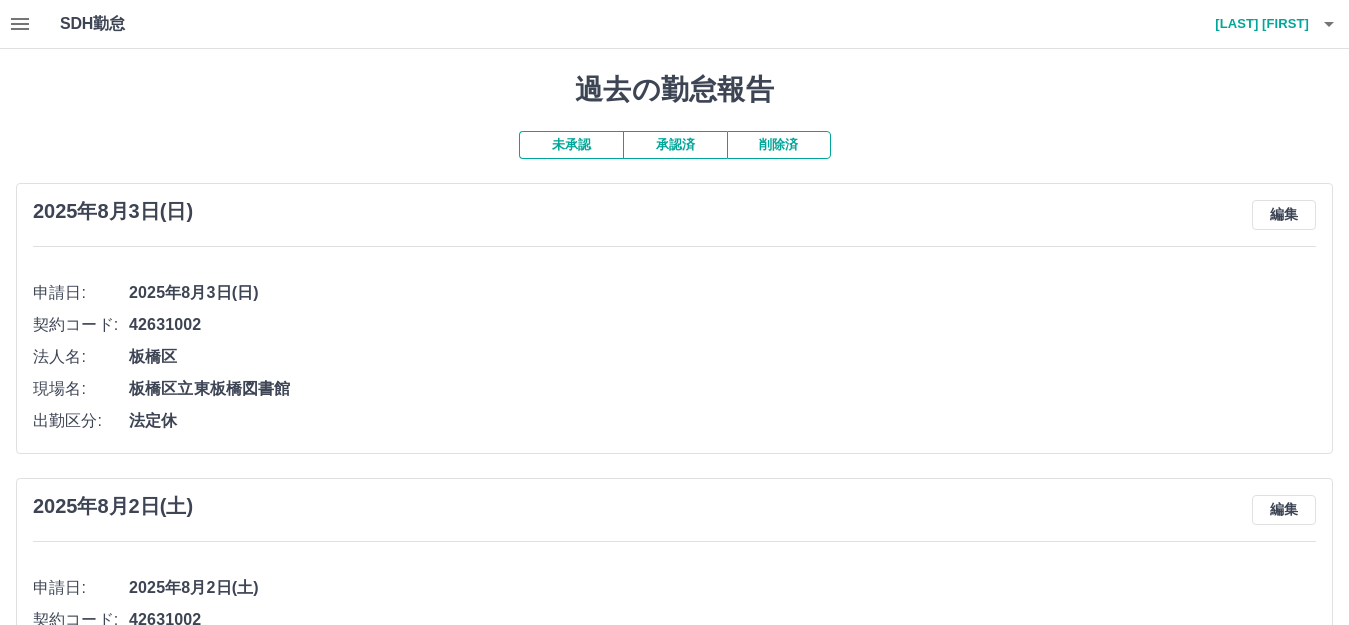 click on "未承認" at bounding box center (571, 145) 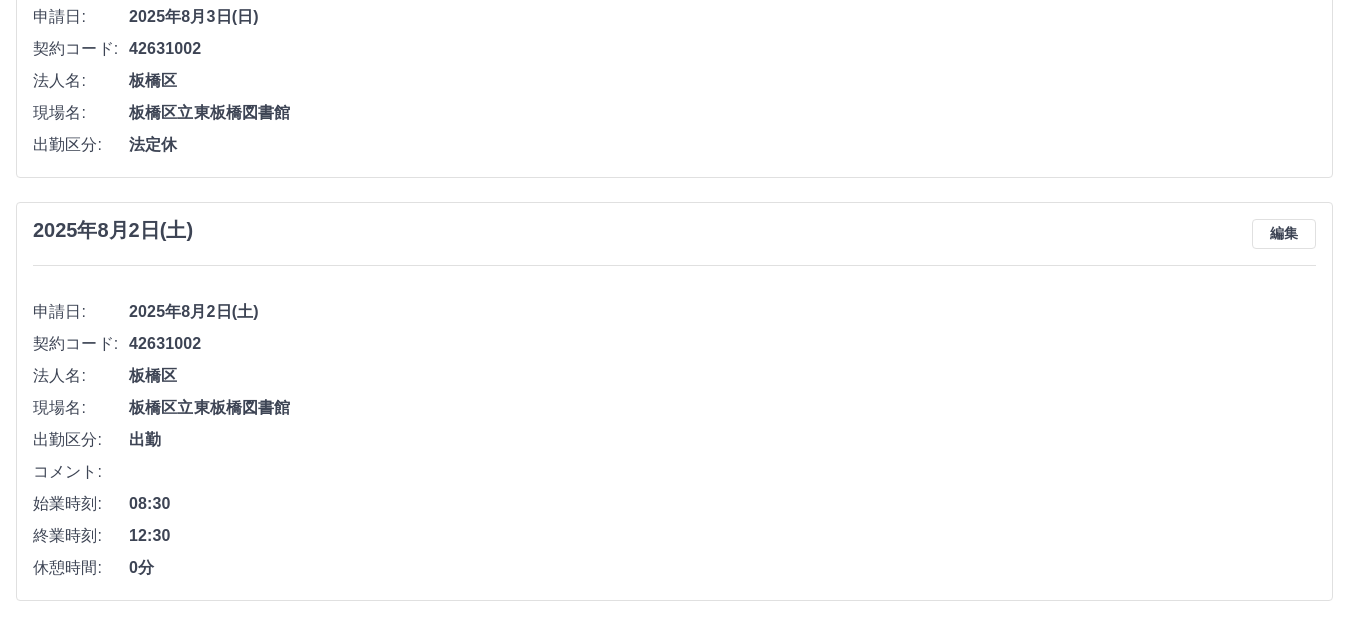 scroll, scrollTop: 0, scrollLeft: 0, axis: both 